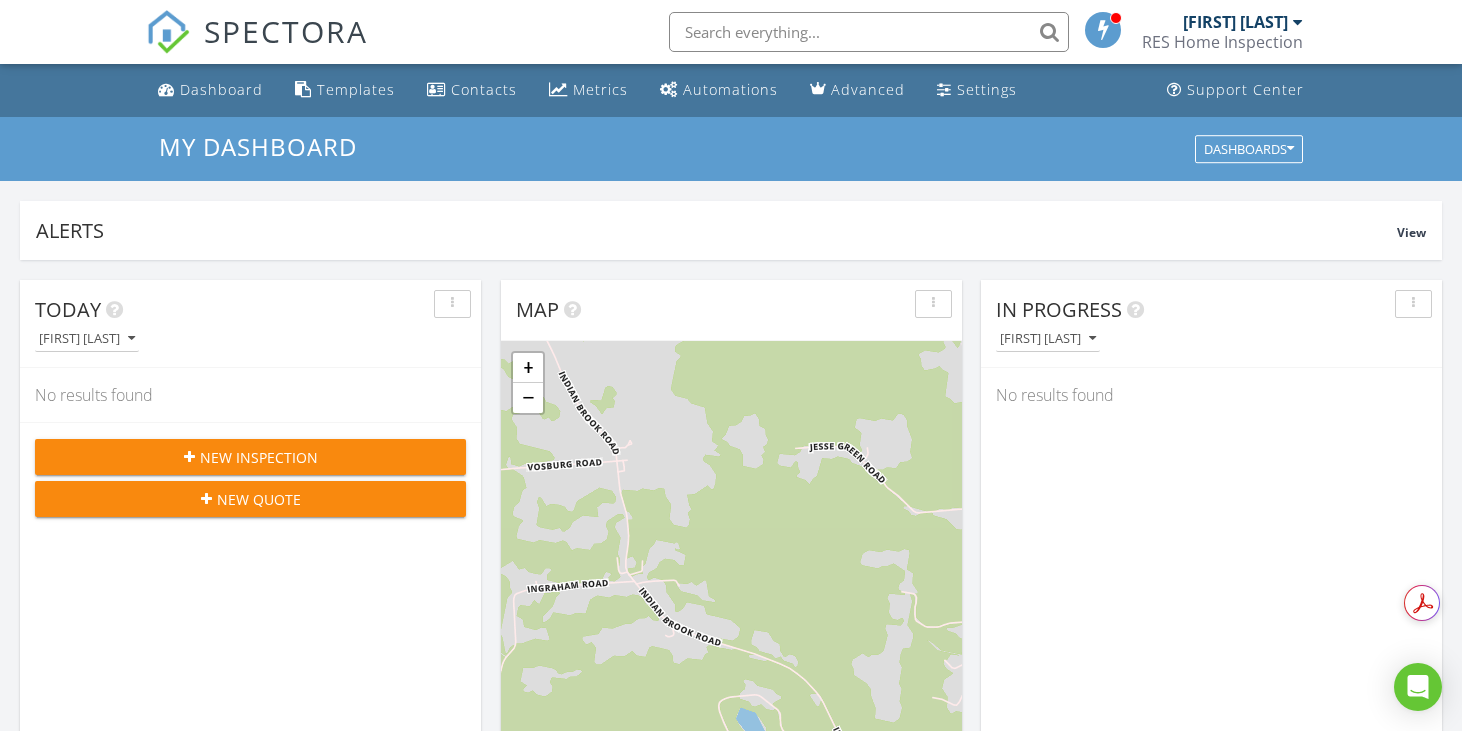 scroll, scrollTop: 821, scrollLeft: 0, axis: vertical 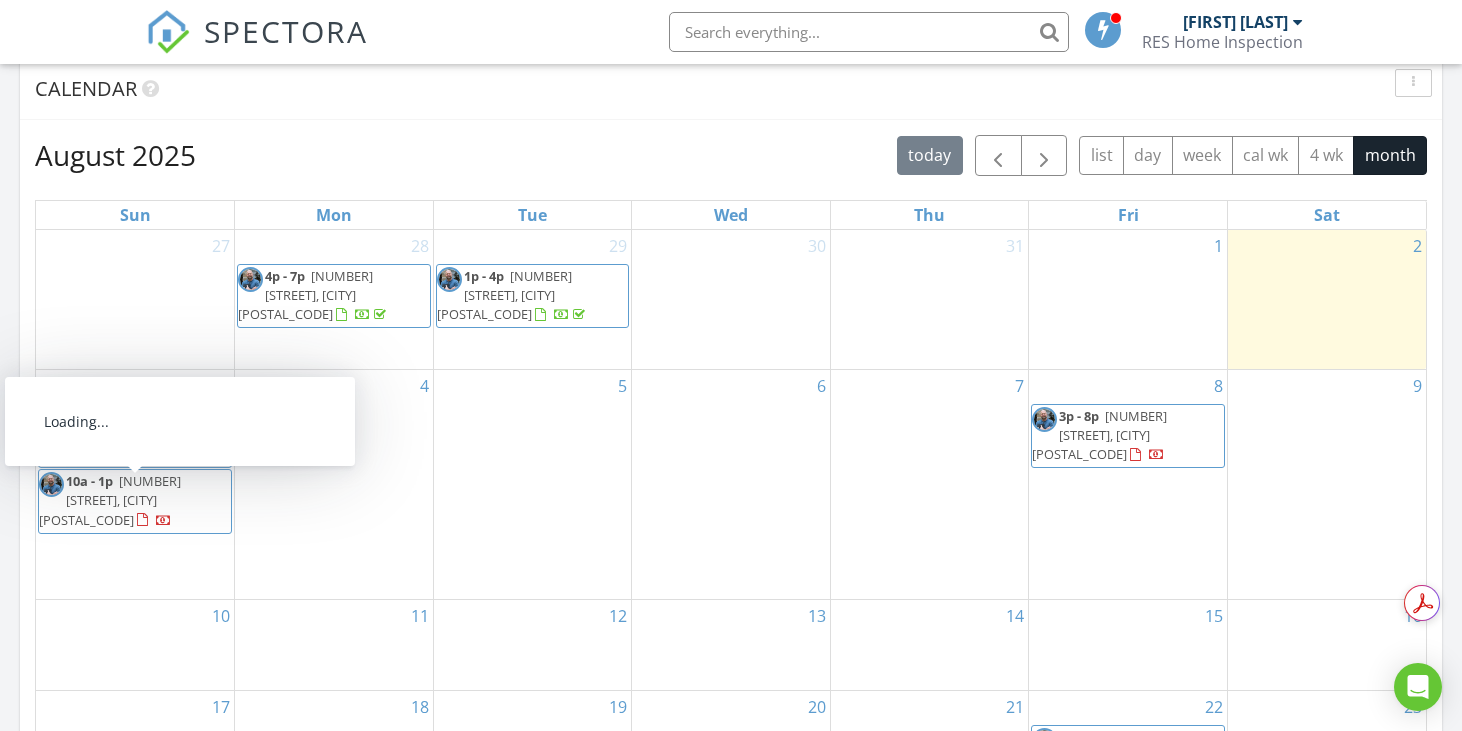click on "200 Murray St, Binghamton 13905" at bounding box center [110, 500] 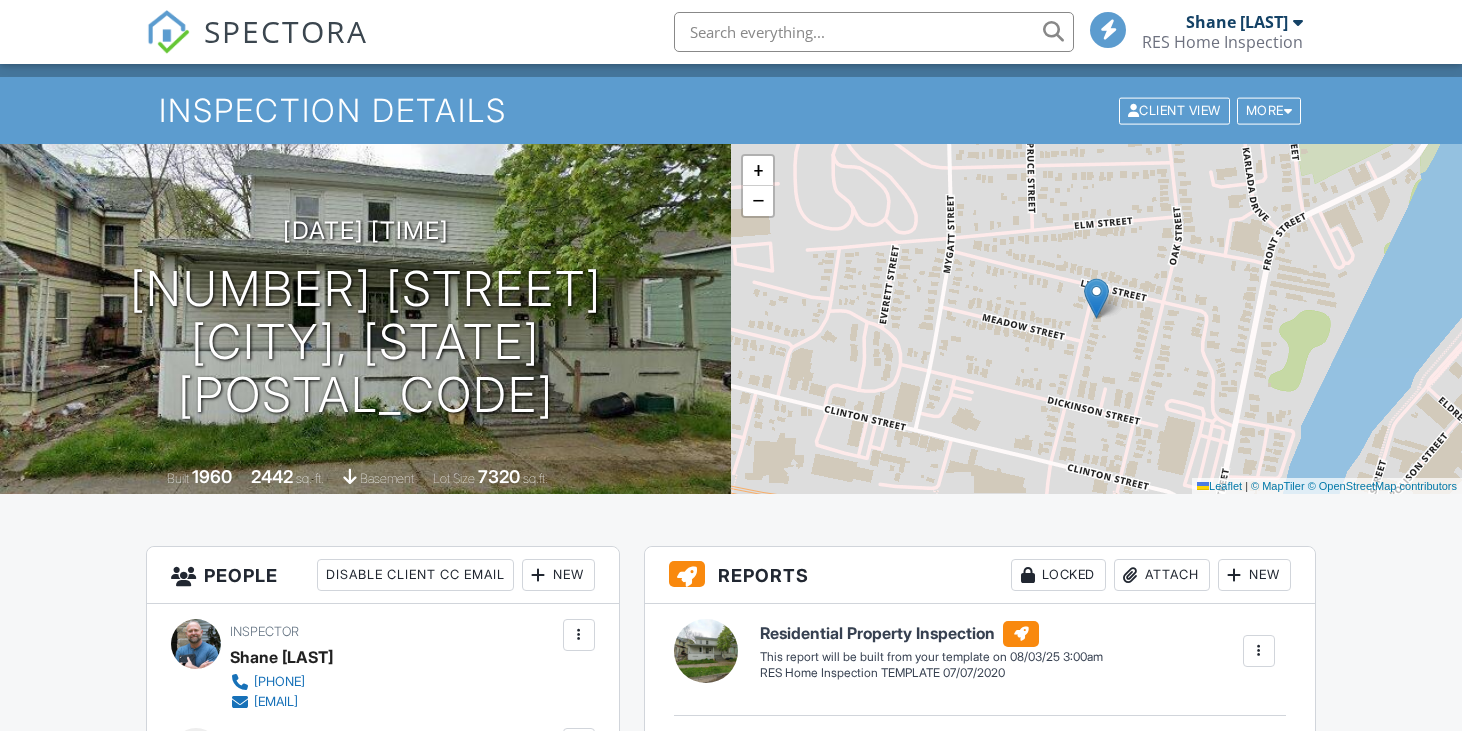 scroll, scrollTop: 300, scrollLeft: 0, axis: vertical 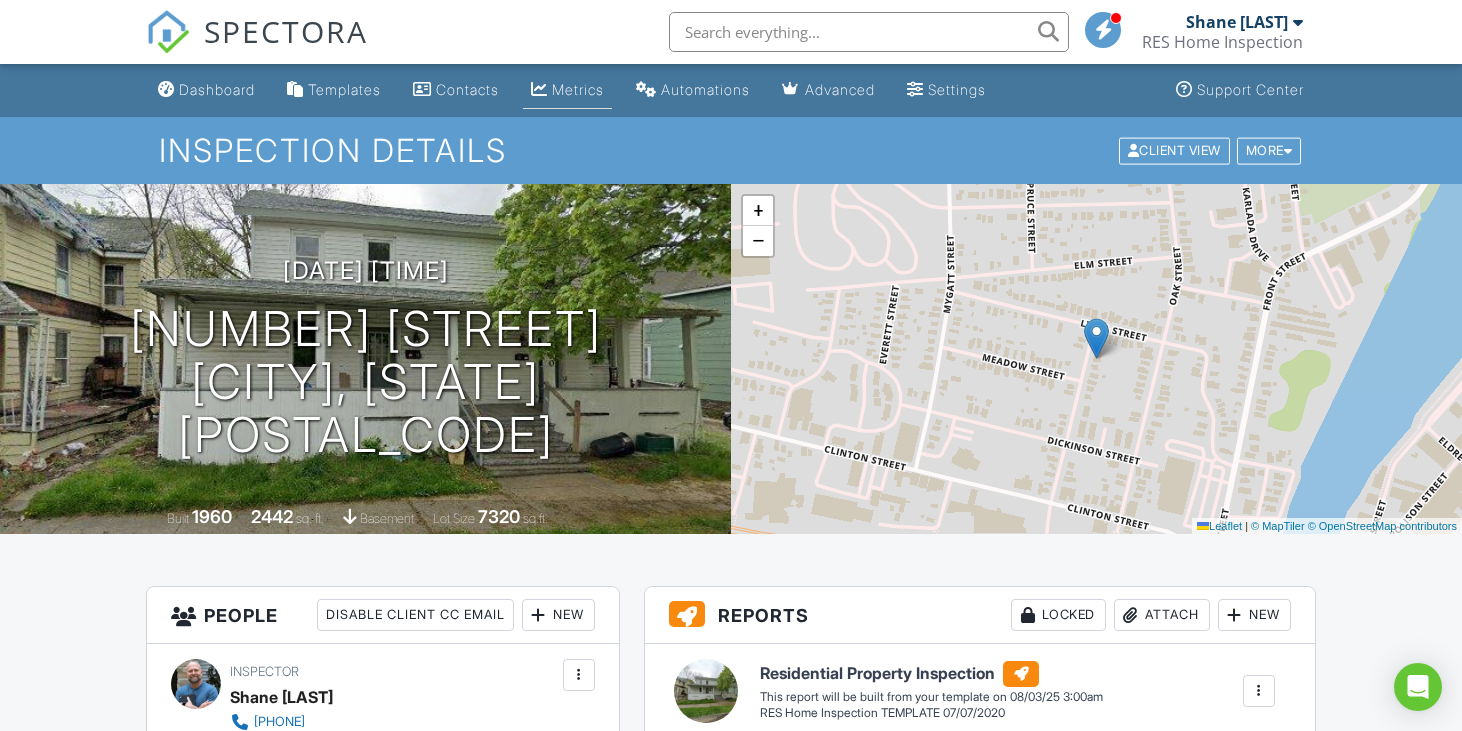 click on "Metrics" at bounding box center [578, 89] 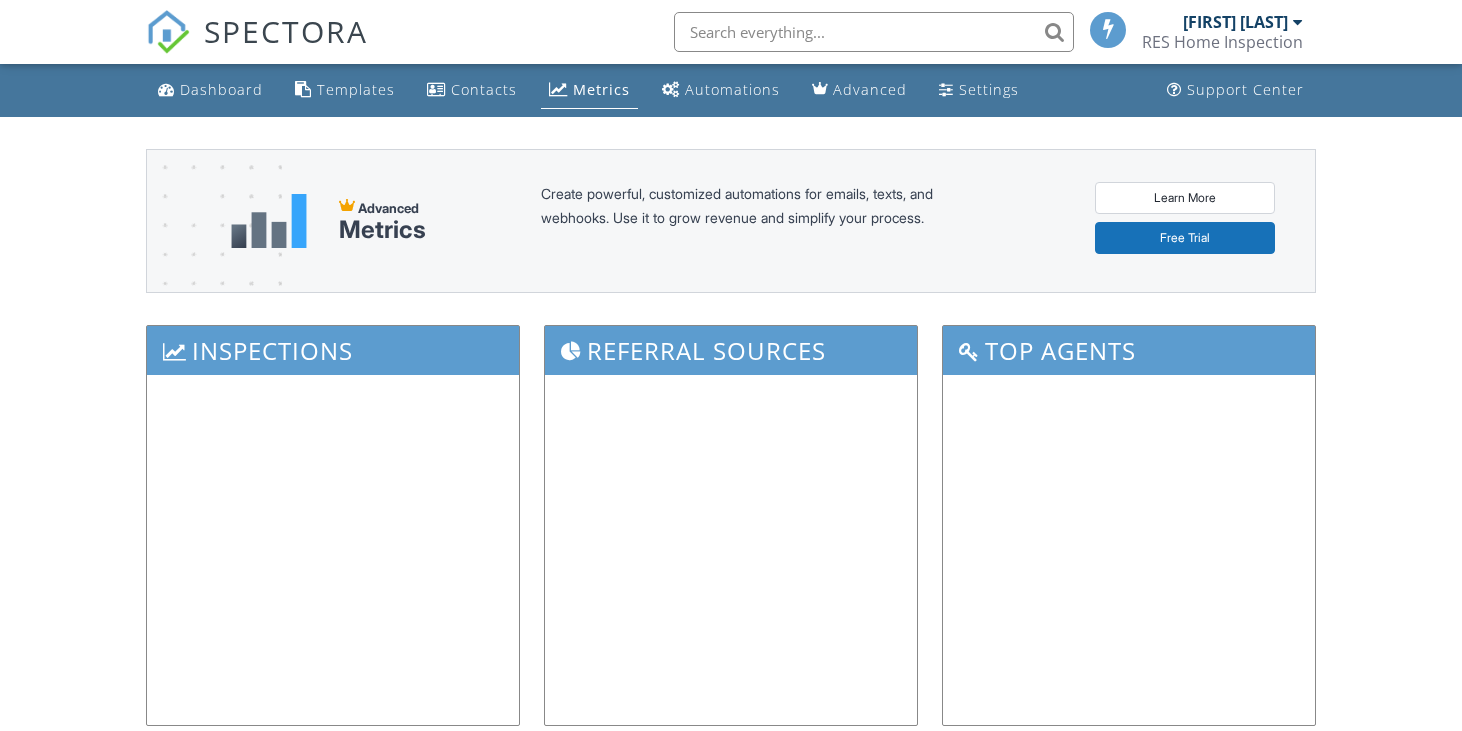 scroll, scrollTop: 0, scrollLeft: 0, axis: both 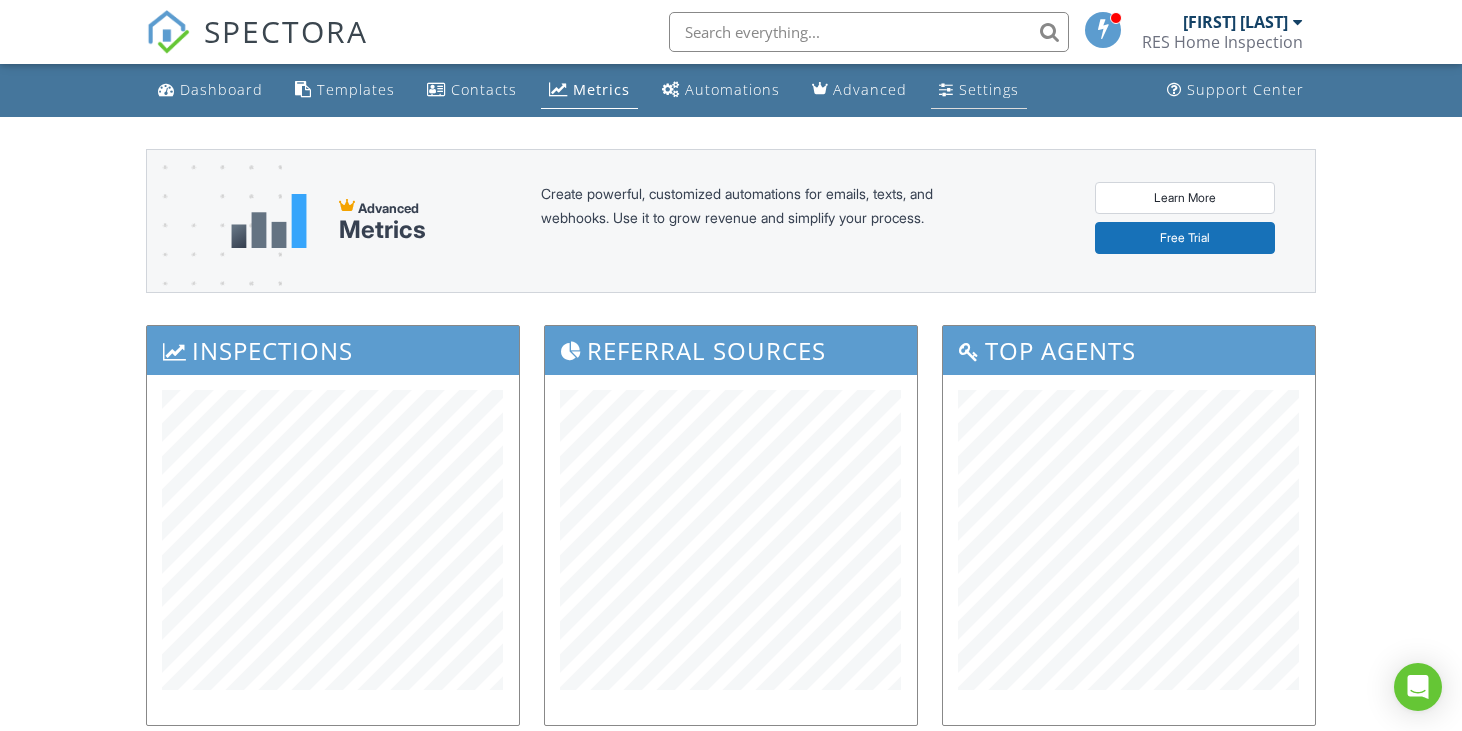 click on "Settings" at bounding box center [989, 89] 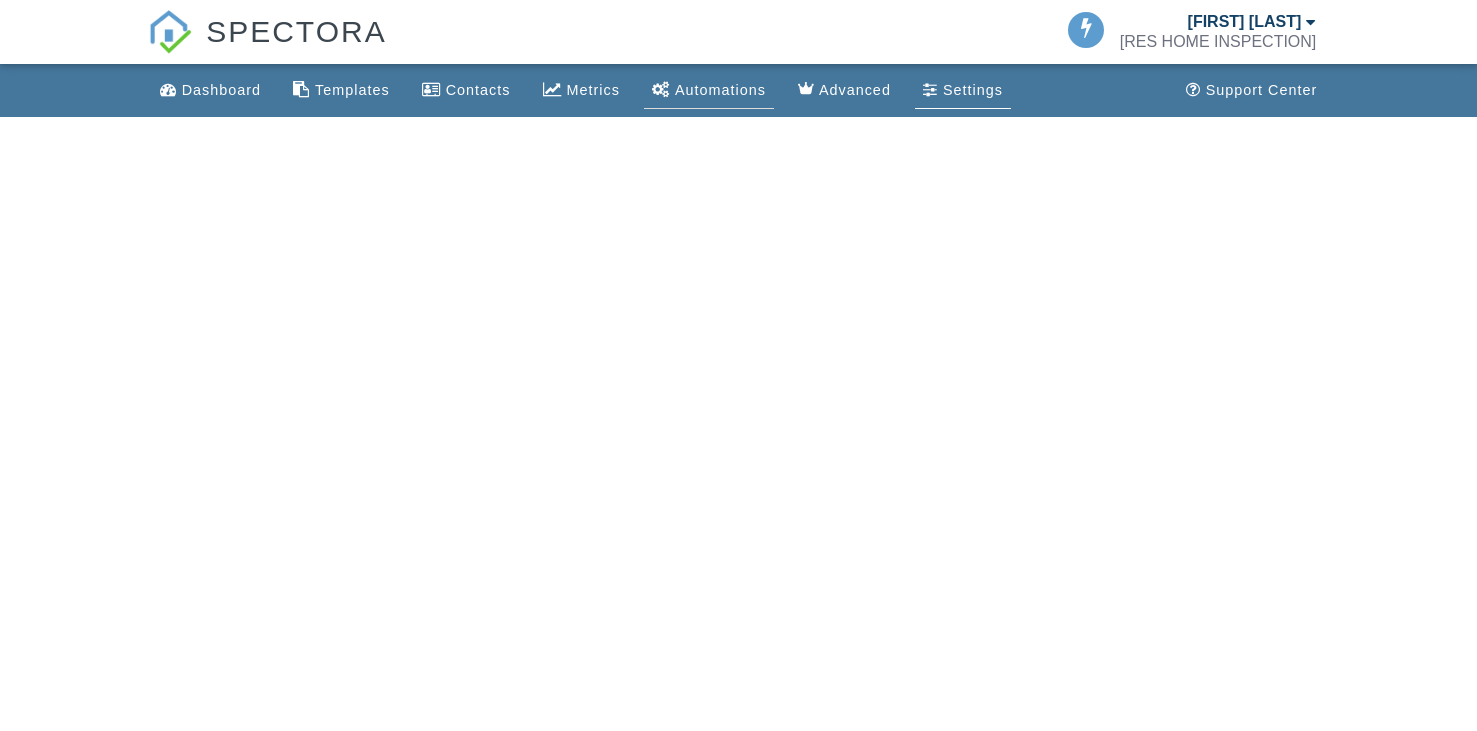 scroll, scrollTop: 0, scrollLeft: 0, axis: both 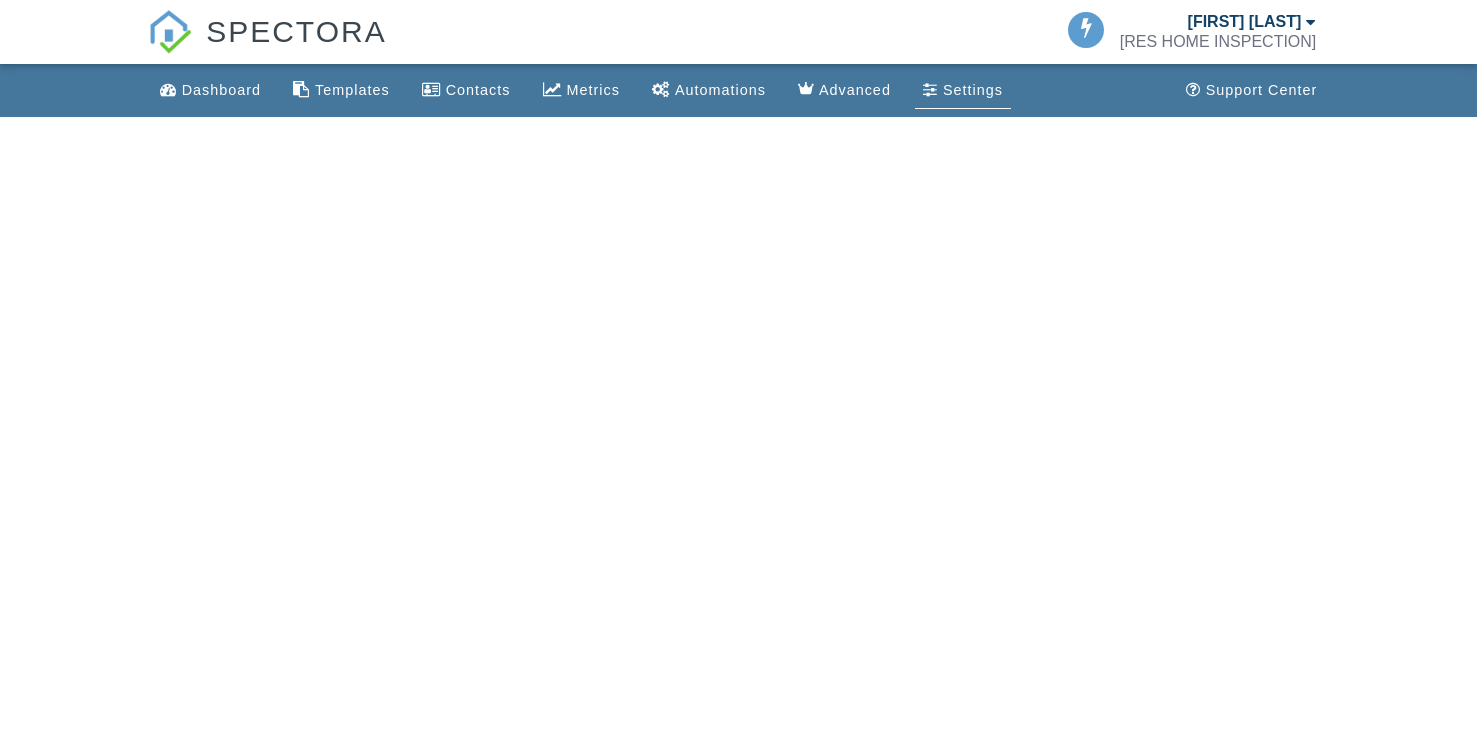 click on "Automations" at bounding box center (720, 90) 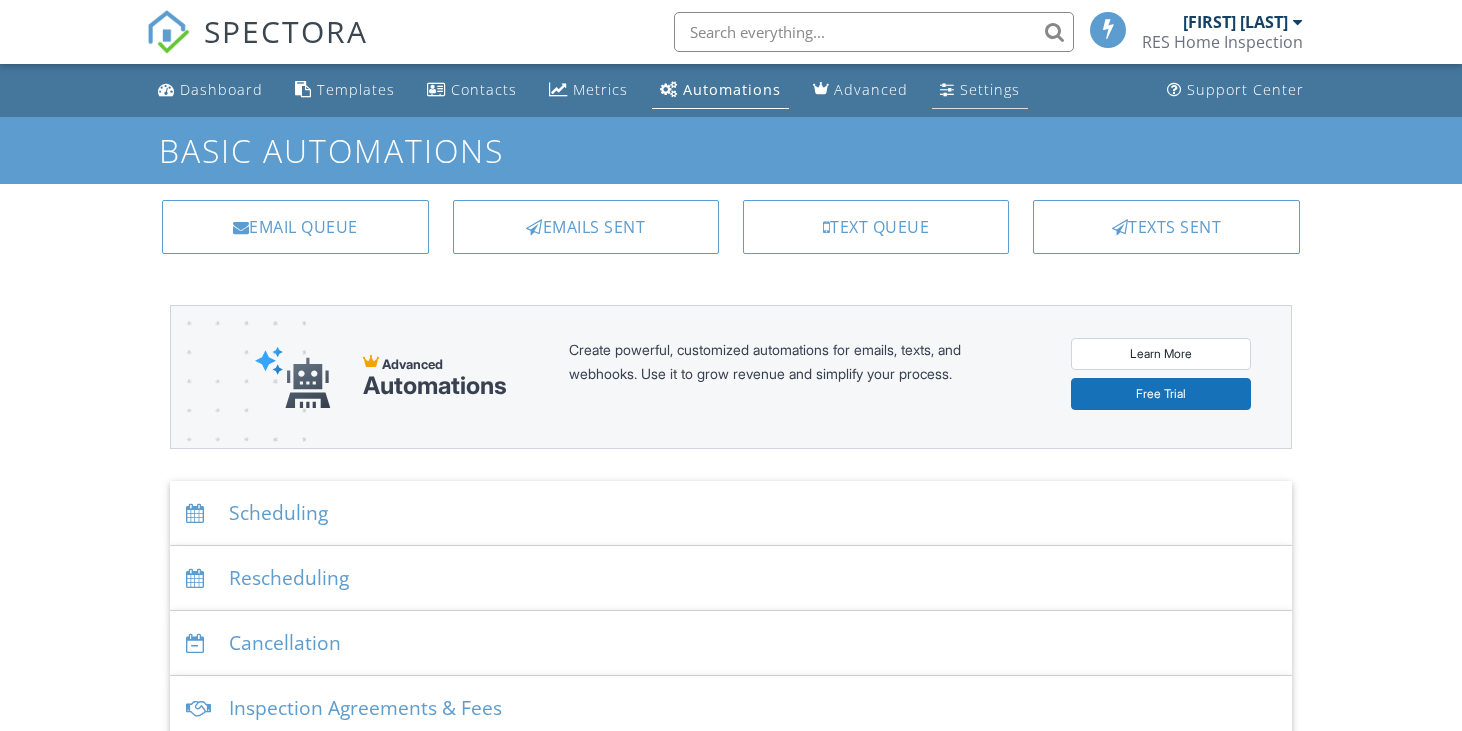 scroll, scrollTop: 0, scrollLeft: 0, axis: both 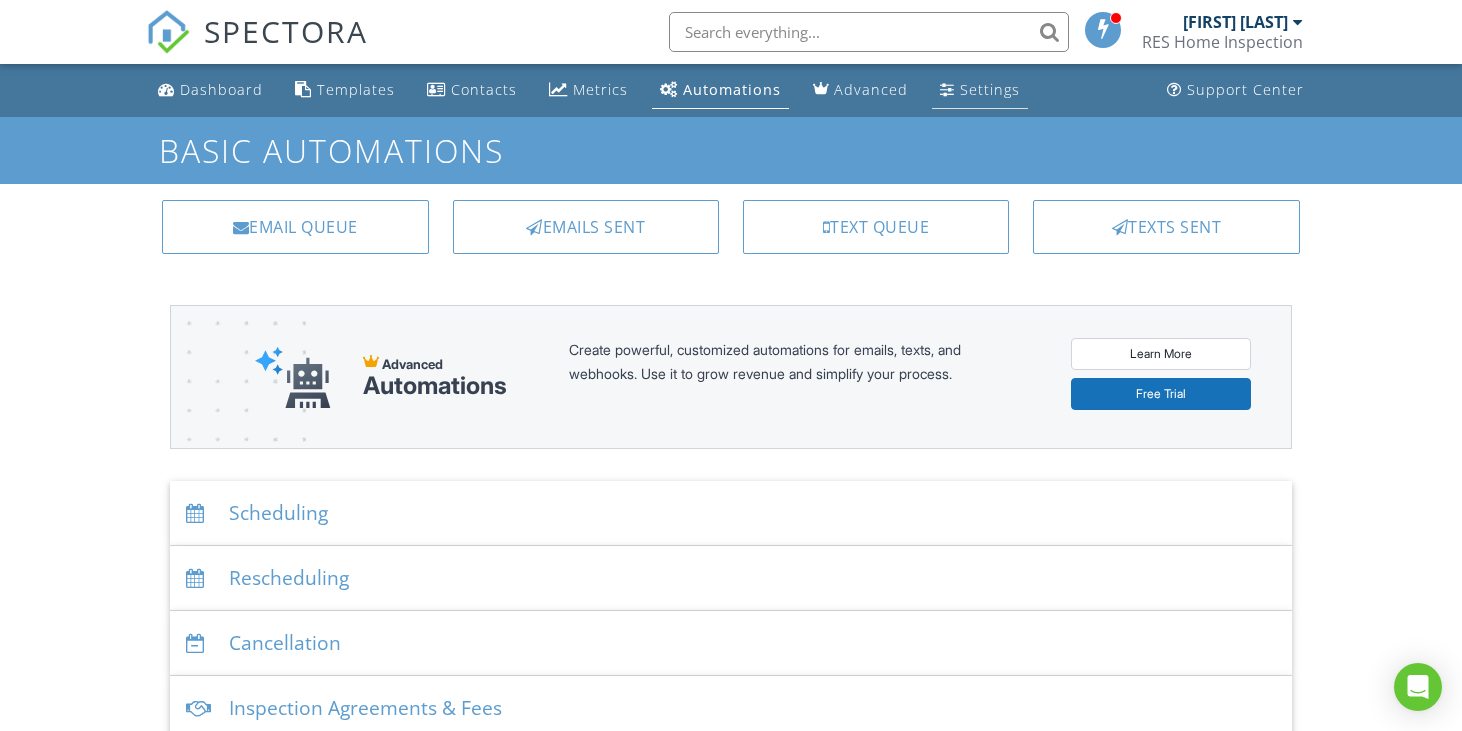 click on "Settings" at bounding box center [990, 89] 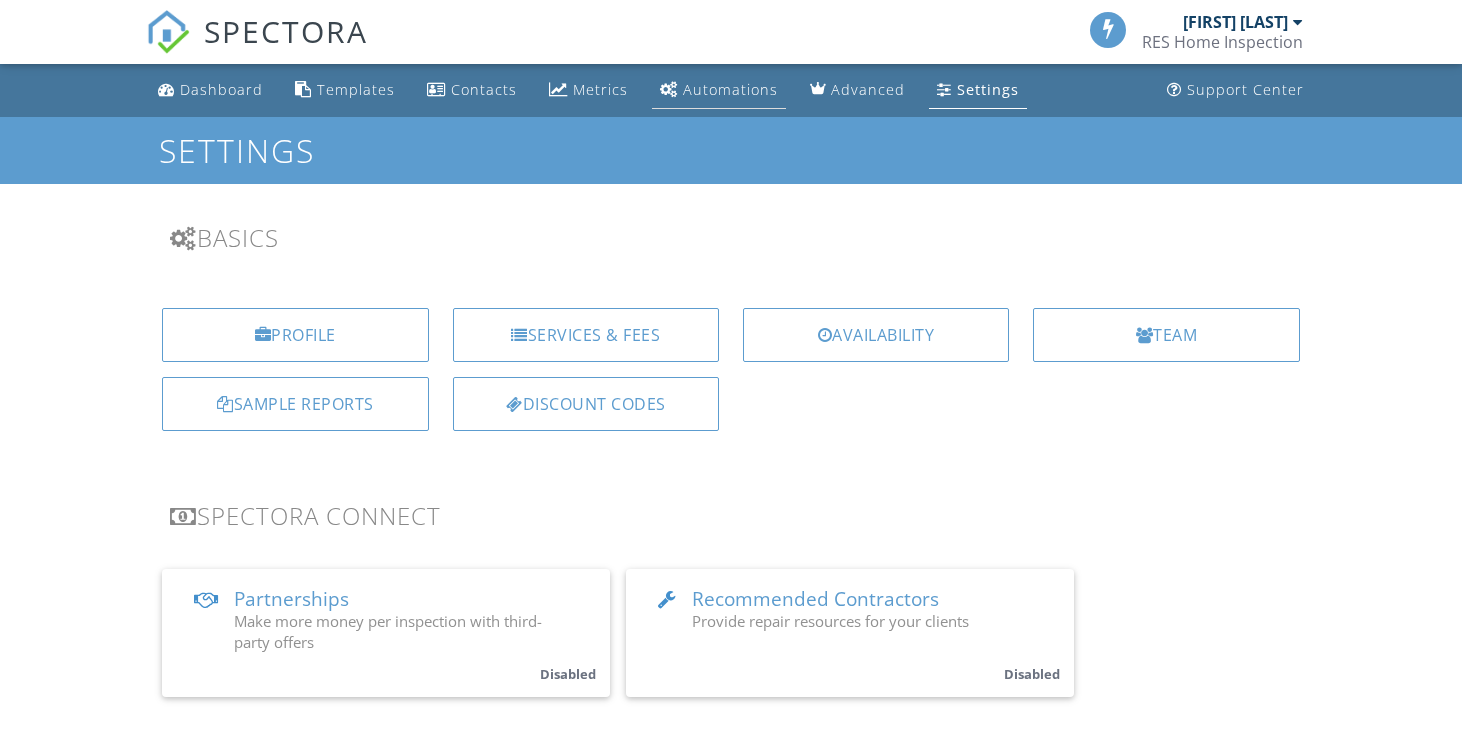 scroll, scrollTop: 0, scrollLeft: 0, axis: both 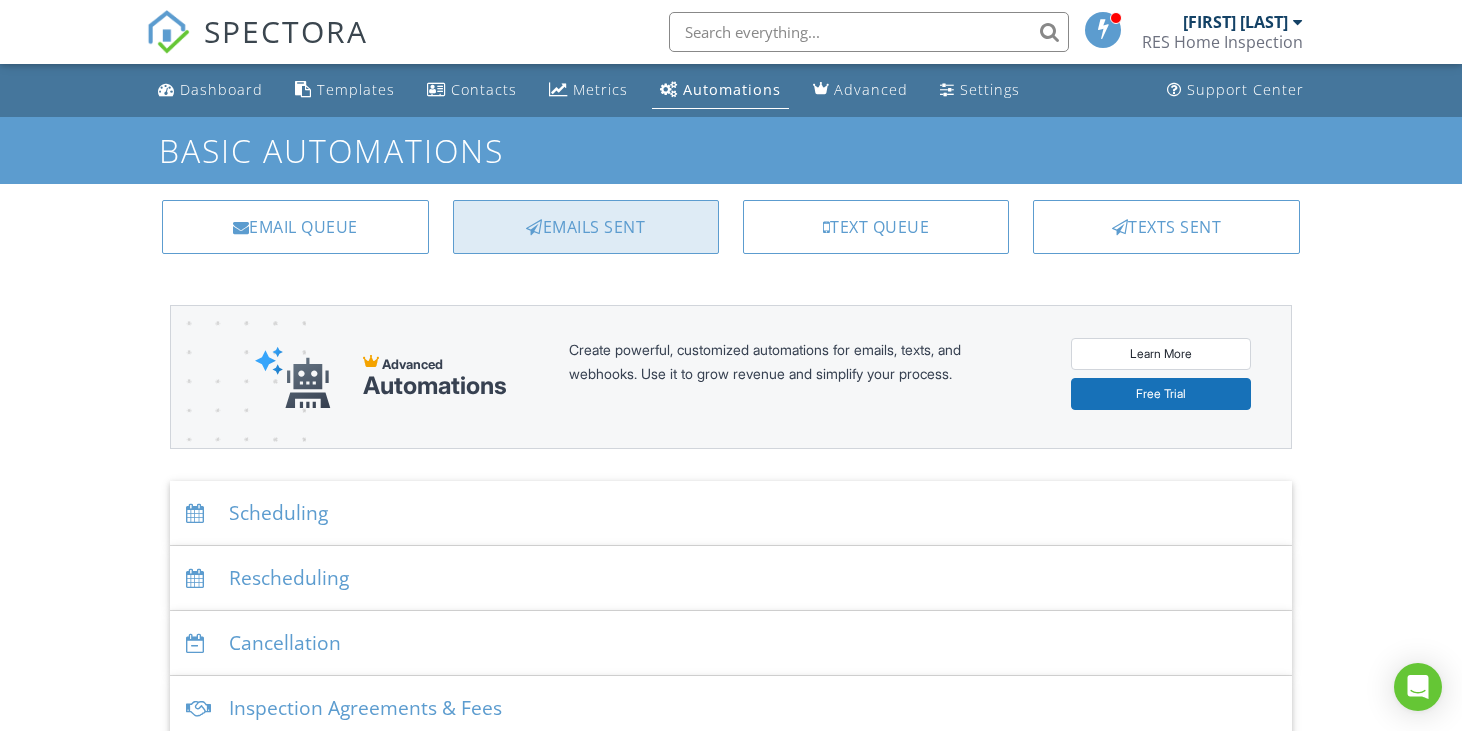 click on "Emails Sent" at bounding box center (586, 227) 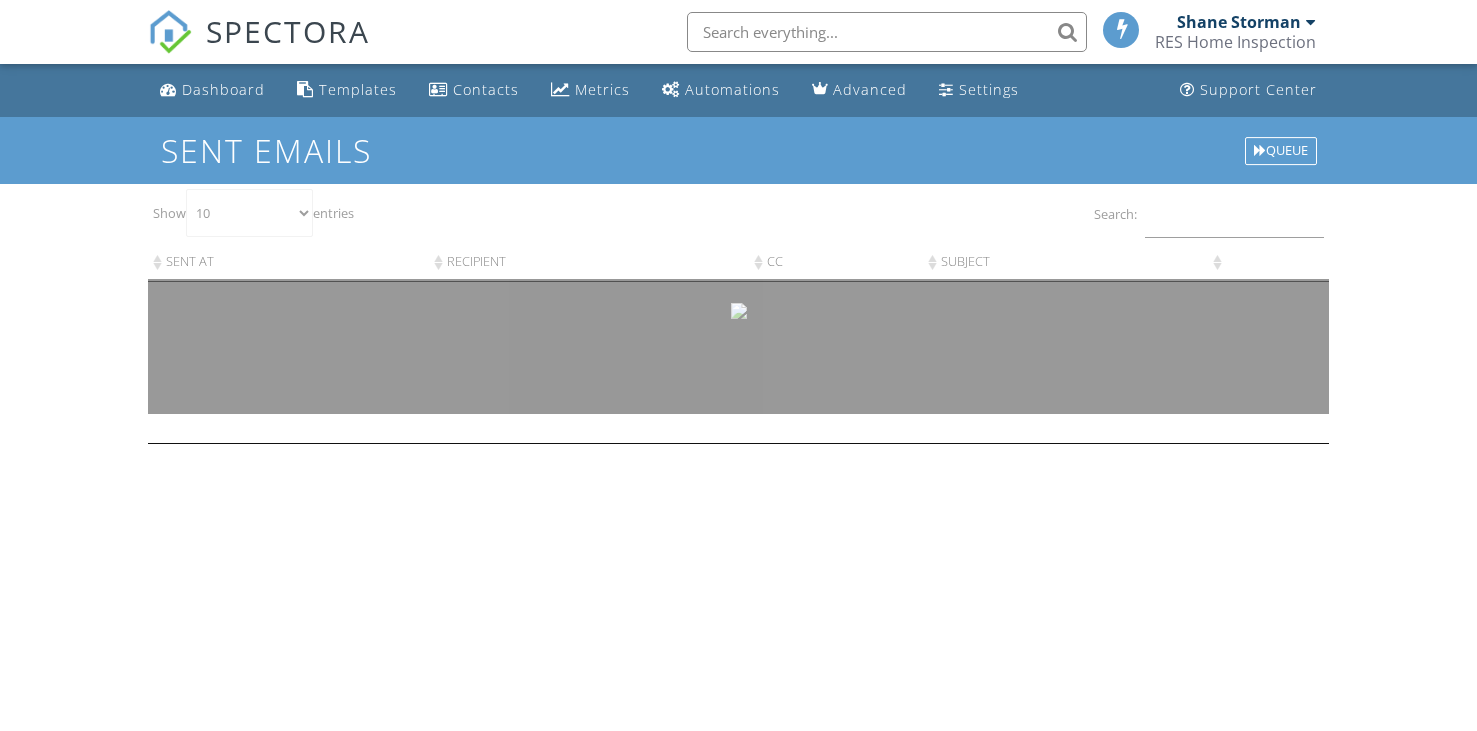 scroll, scrollTop: 0, scrollLeft: 0, axis: both 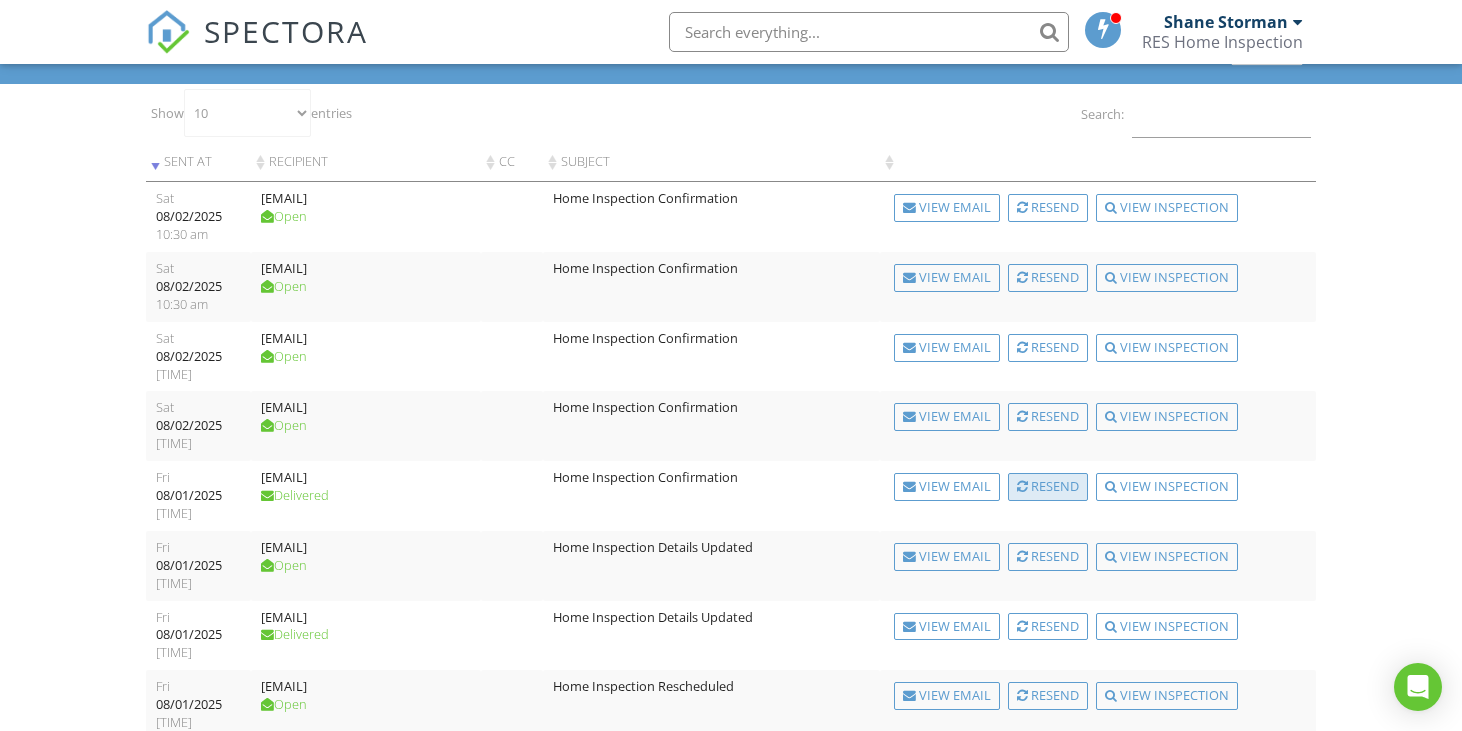 click on "Resend" at bounding box center (1048, 487) 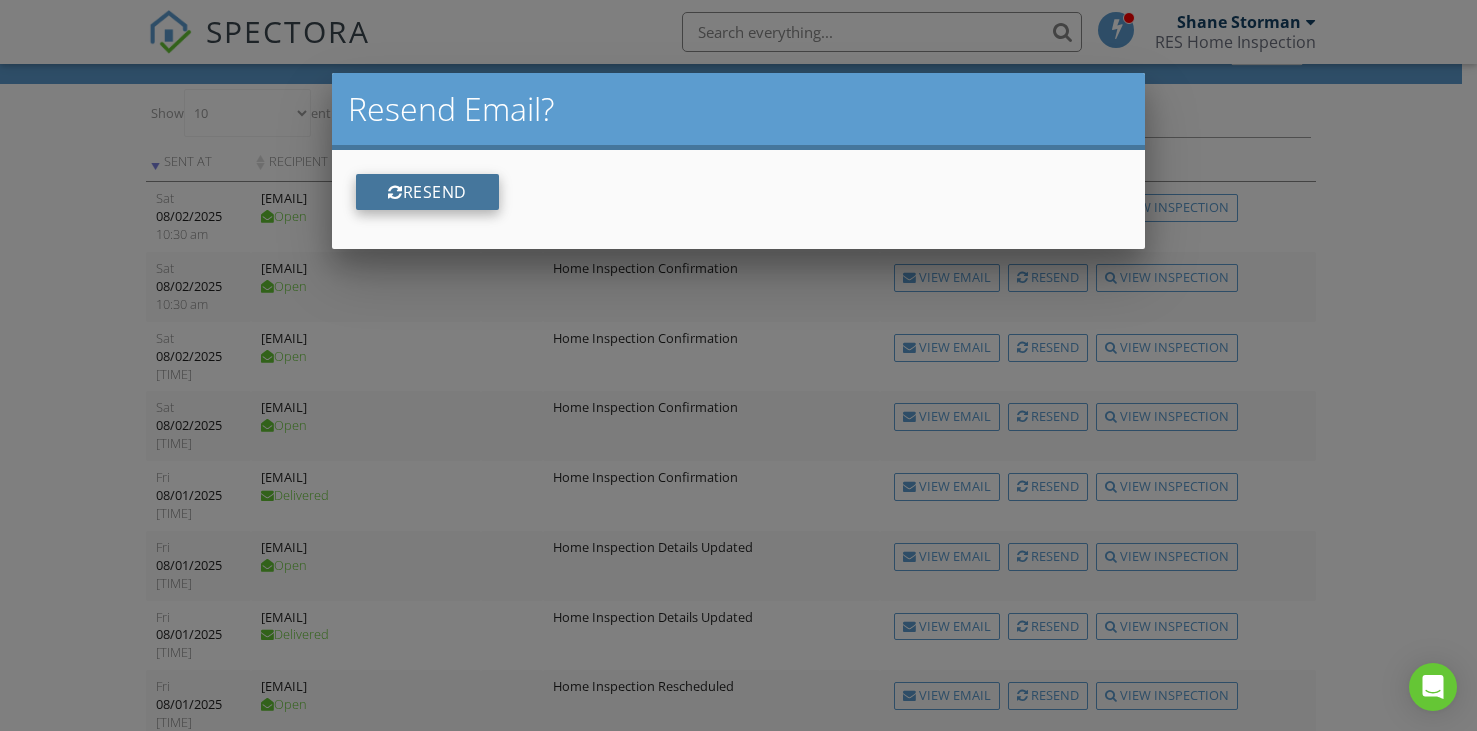 click on "Resend" at bounding box center [427, 192] 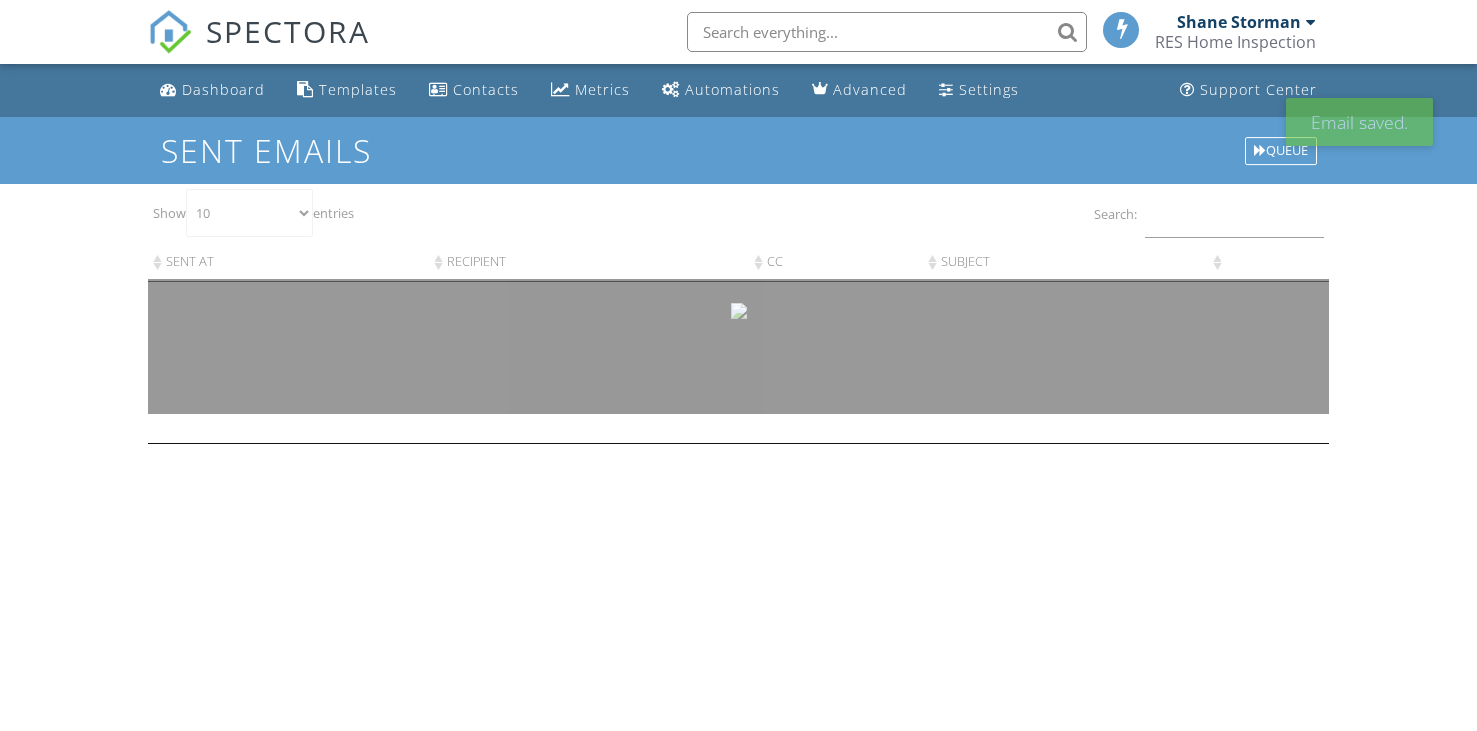 scroll, scrollTop: 0, scrollLeft: 0, axis: both 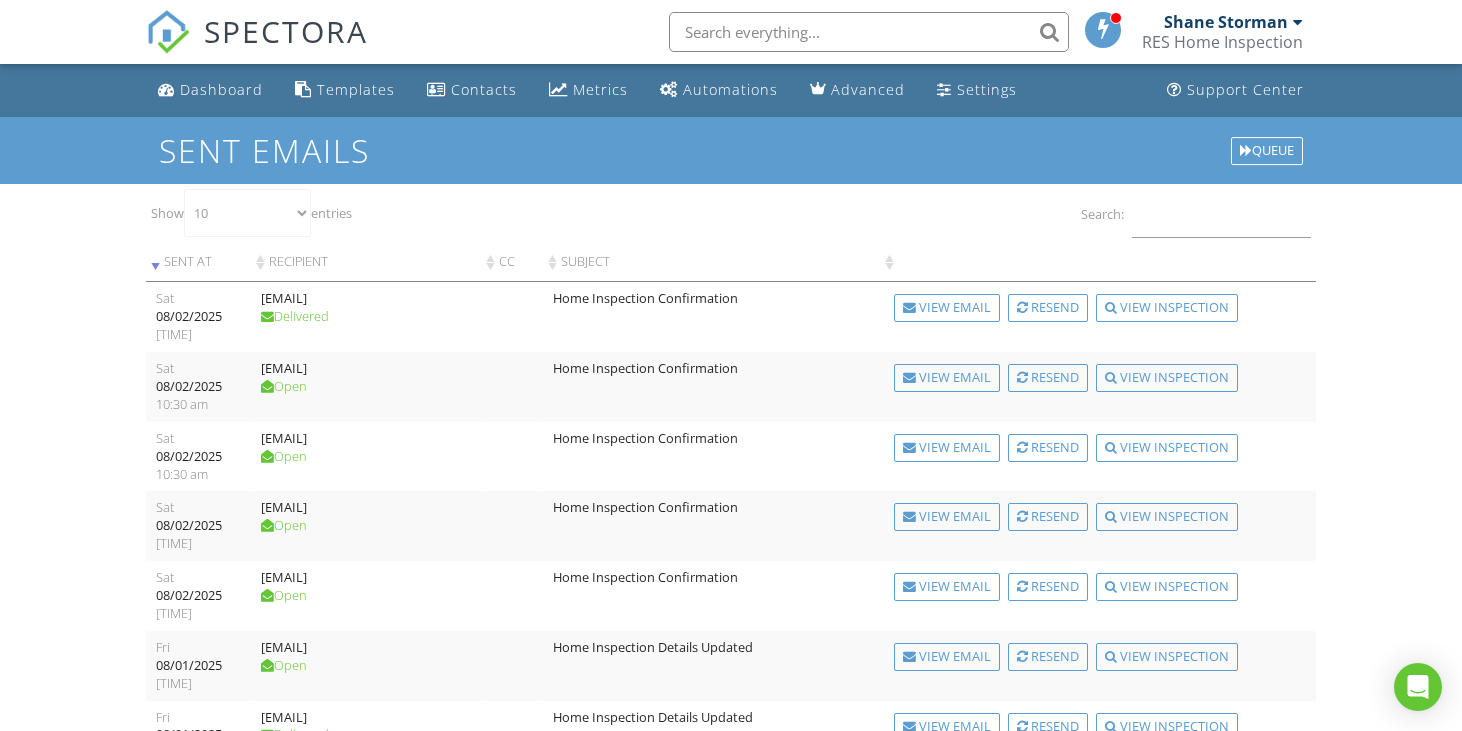click on "Dashboard
Templates
Contacts
Metrics
Automations
Advanced
Settings
Support Center
Sent Emails
Queue
Show  10 25 50 100  entries Search:
Sent At
Recipient CC Subject
2025-08-02 12:46:16 -0400 Sat 08/02/2025 12:46 pm isaacwright.ips@hotmail.com  Delivered Home Inspection Confirmation View Email Resend View Inspection 2025-08-02 10:30:31 -0400 Sat 08/02/2025 10:30 am devonmills.c21@gmail.com  Open Home Inspection Confirmation View Email Resend View Inspection 2025-08-02 10:30:30 -0400 Sat 08/02/2025 10:30 am sk8te12powers@yahoo.com  Open Home Inspection Confirmation View Email Resend View Inspection 2025-08-02 09:49:56 -0400 Sat 08/02/2025 09:49 am lisa@warrenhomes.com  Open Home Inspection Confirmation View Email Resend View Inspection 2025-08-02 09:49:56 -0400 Sat 08/02/2025 09:49 am rickyrought@icloud.com  Open Home Inspection Confirmation View Email Resend View Inspection" at bounding box center (731, 542) 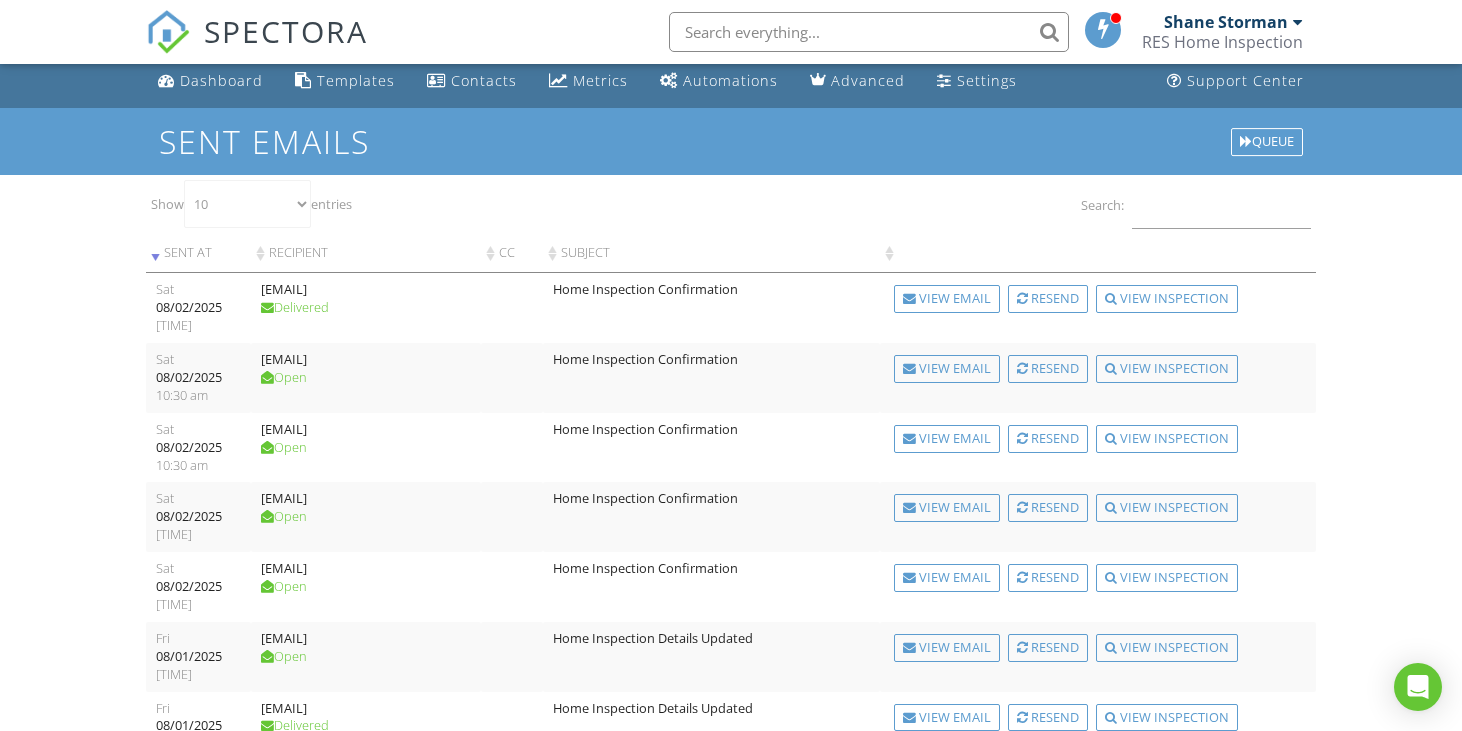 scroll, scrollTop: 0, scrollLeft: 0, axis: both 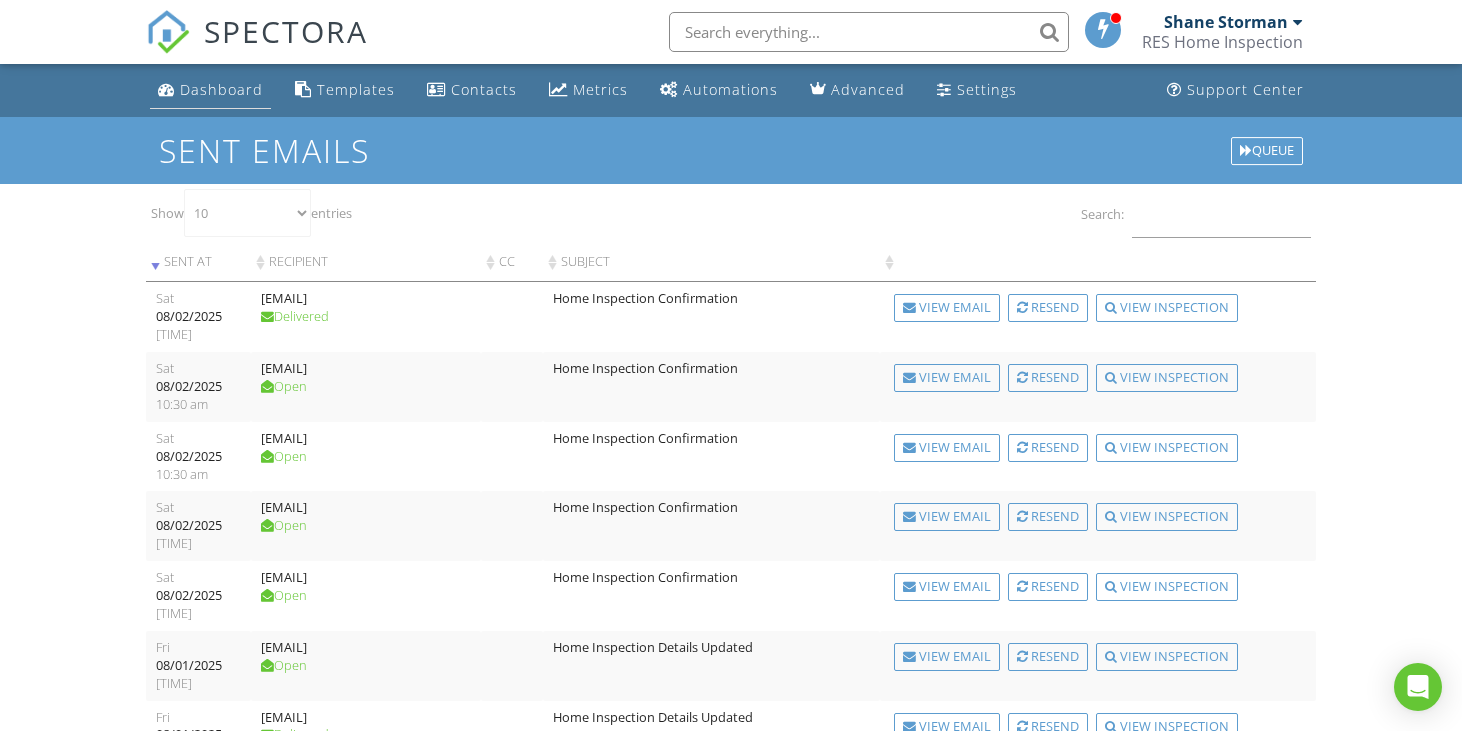 click on "Dashboard" at bounding box center [221, 89] 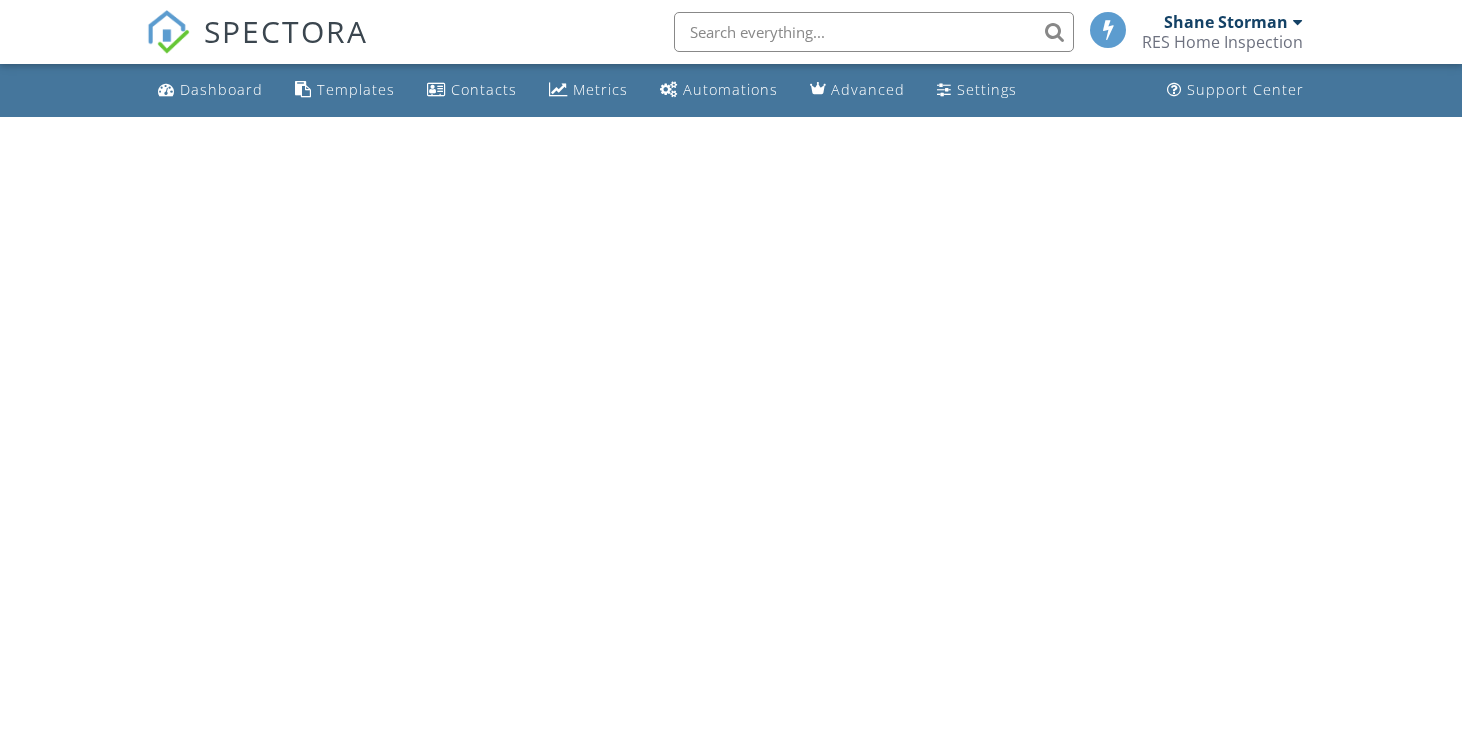 scroll, scrollTop: 0, scrollLeft: 0, axis: both 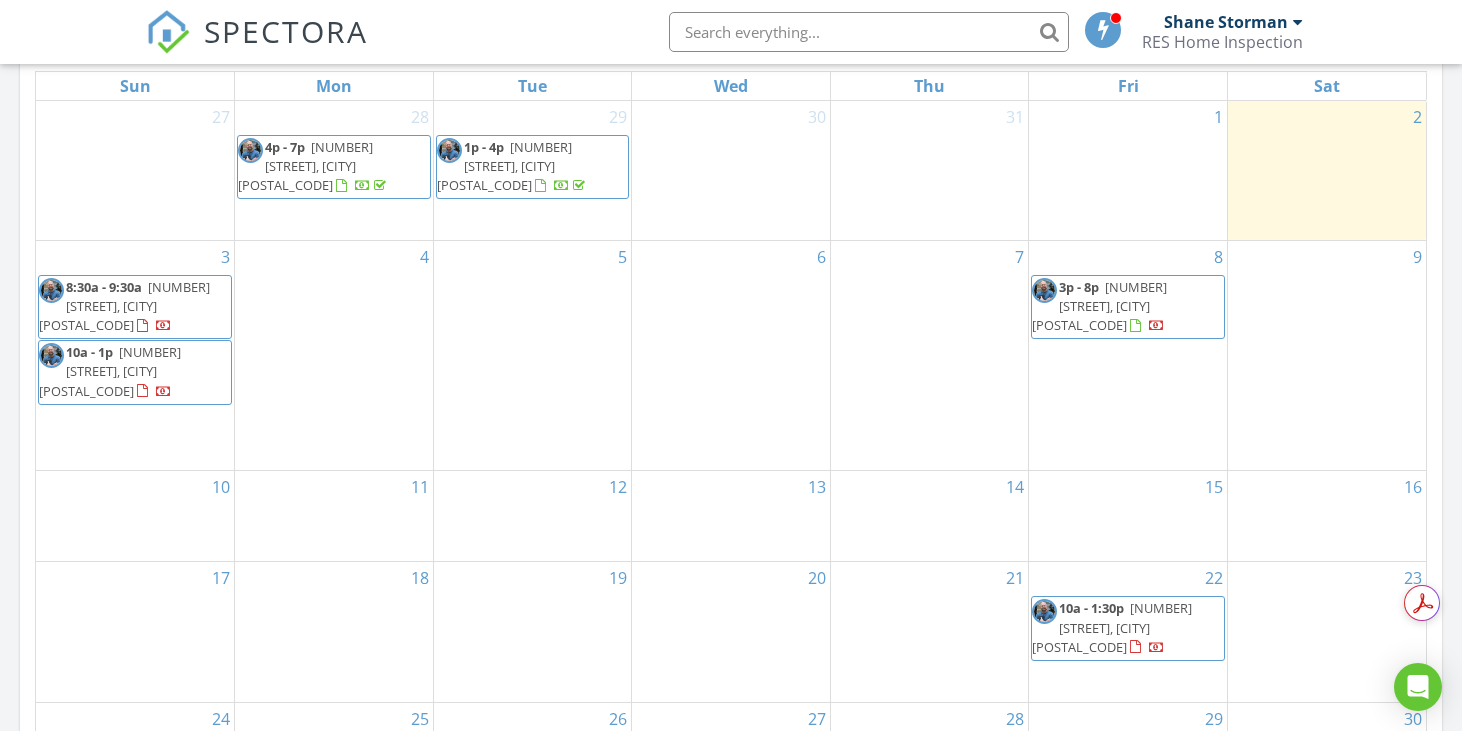 click on "31" at bounding box center [930, 170] 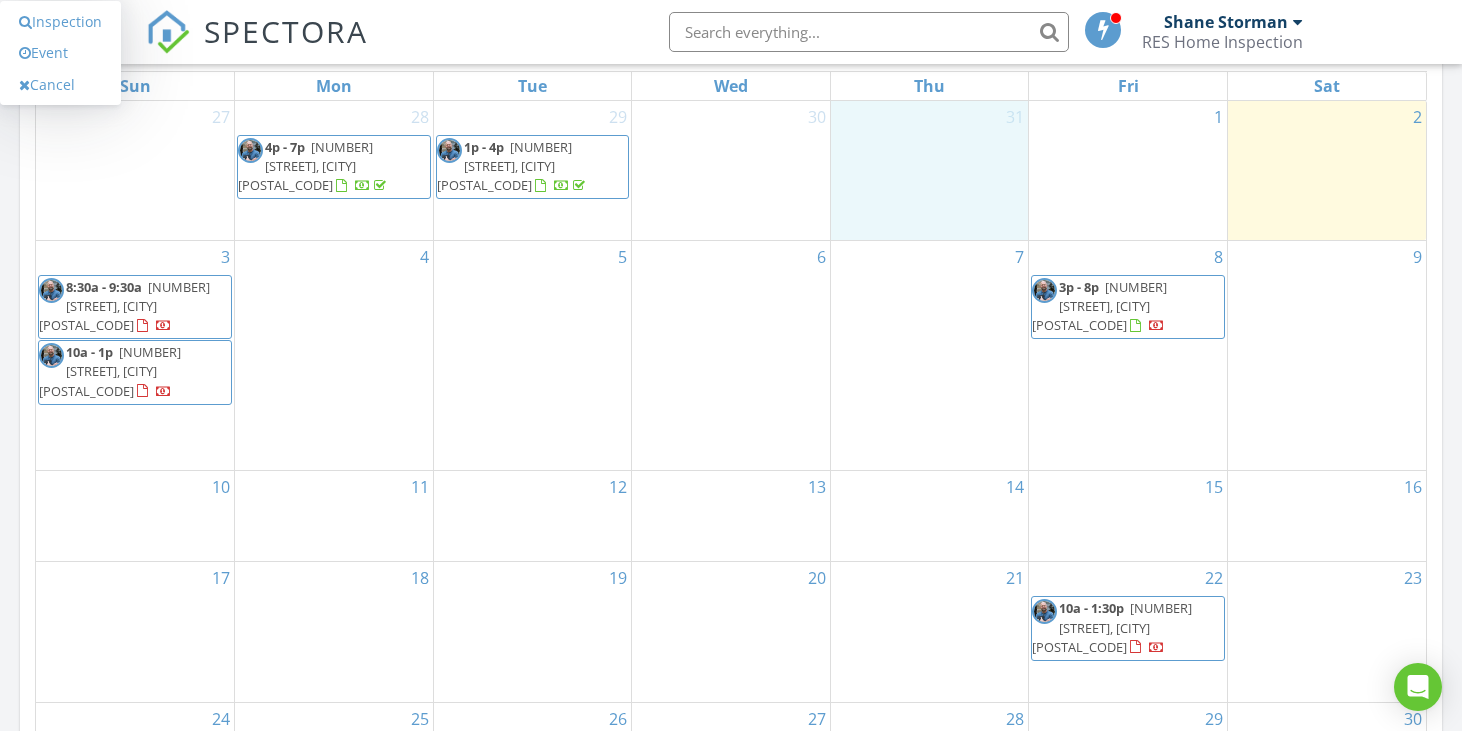 scroll, scrollTop: 0, scrollLeft: 0, axis: both 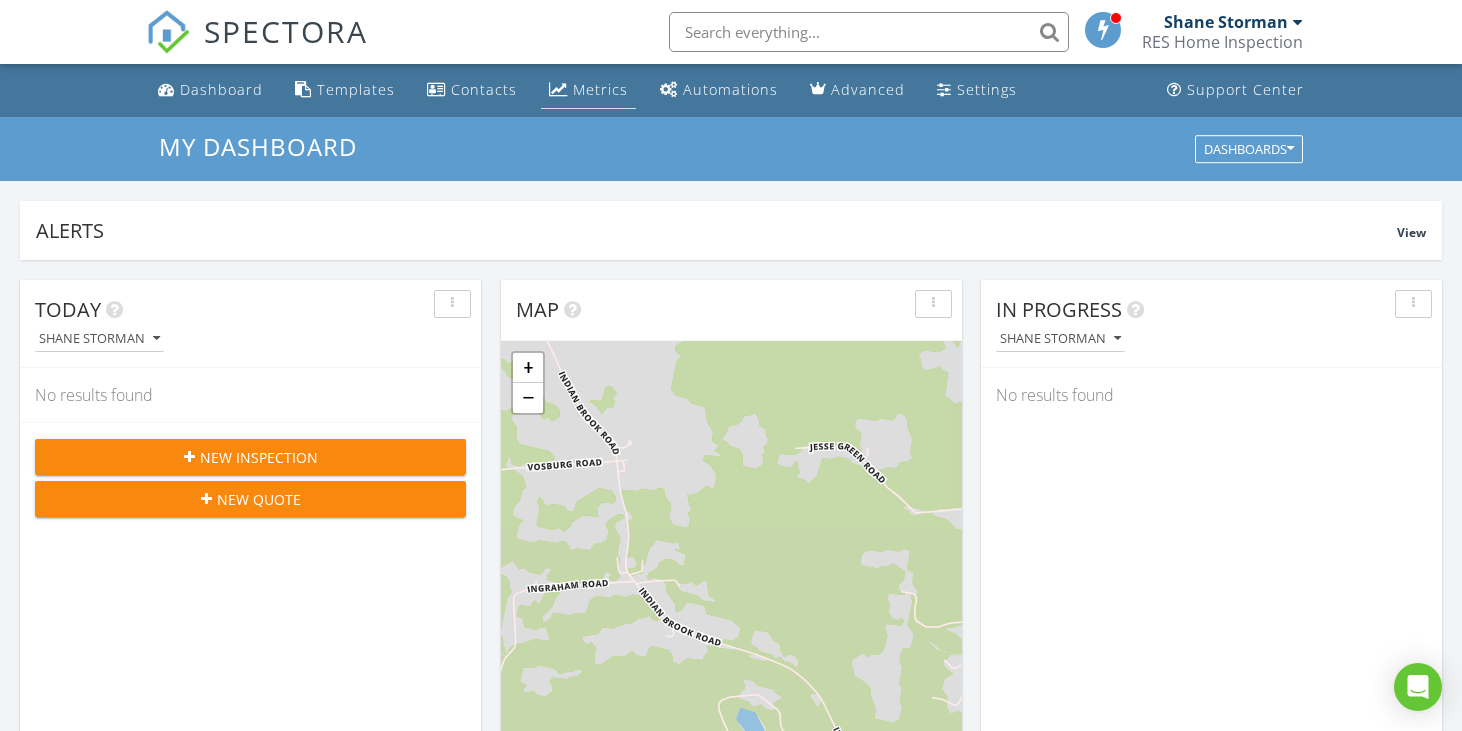 click on "Metrics" at bounding box center [600, 89] 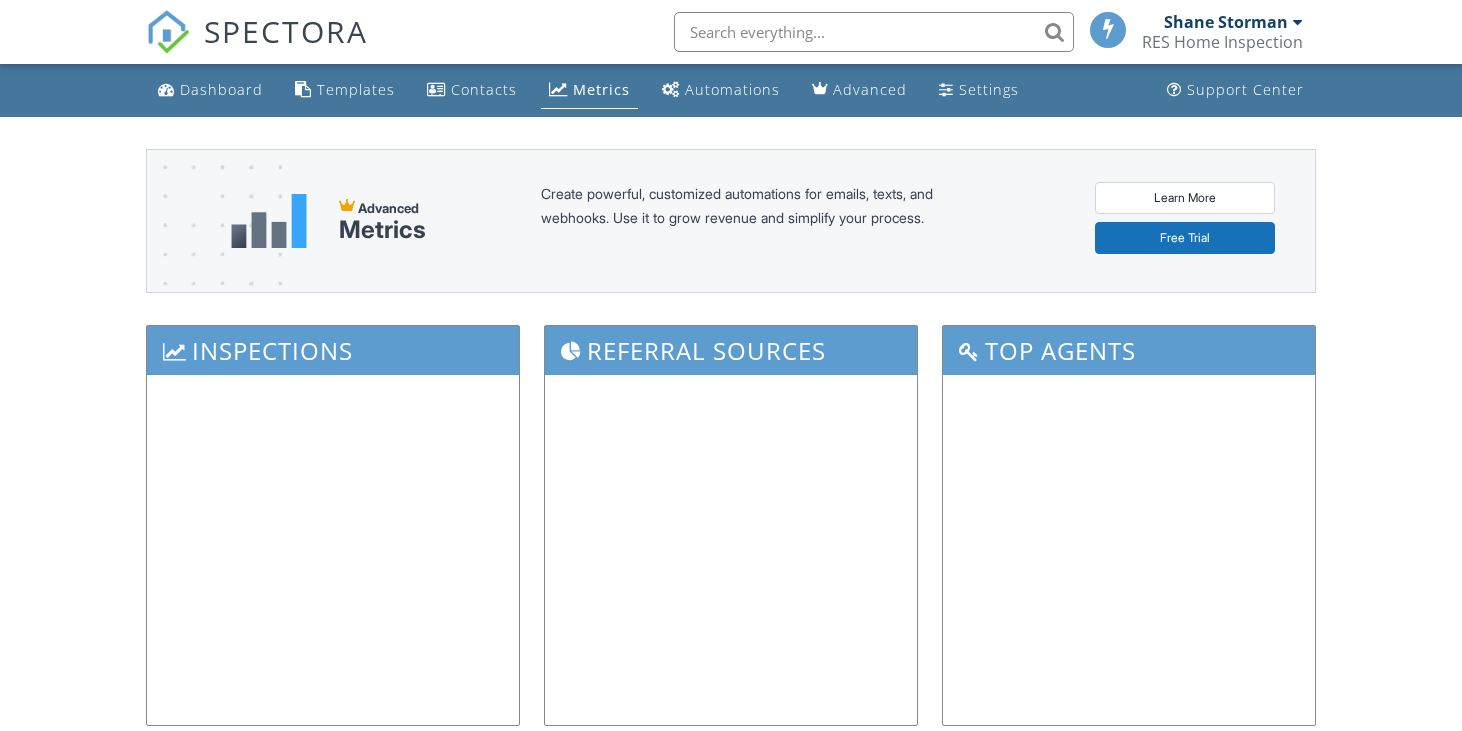 scroll, scrollTop: 0, scrollLeft: 0, axis: both 